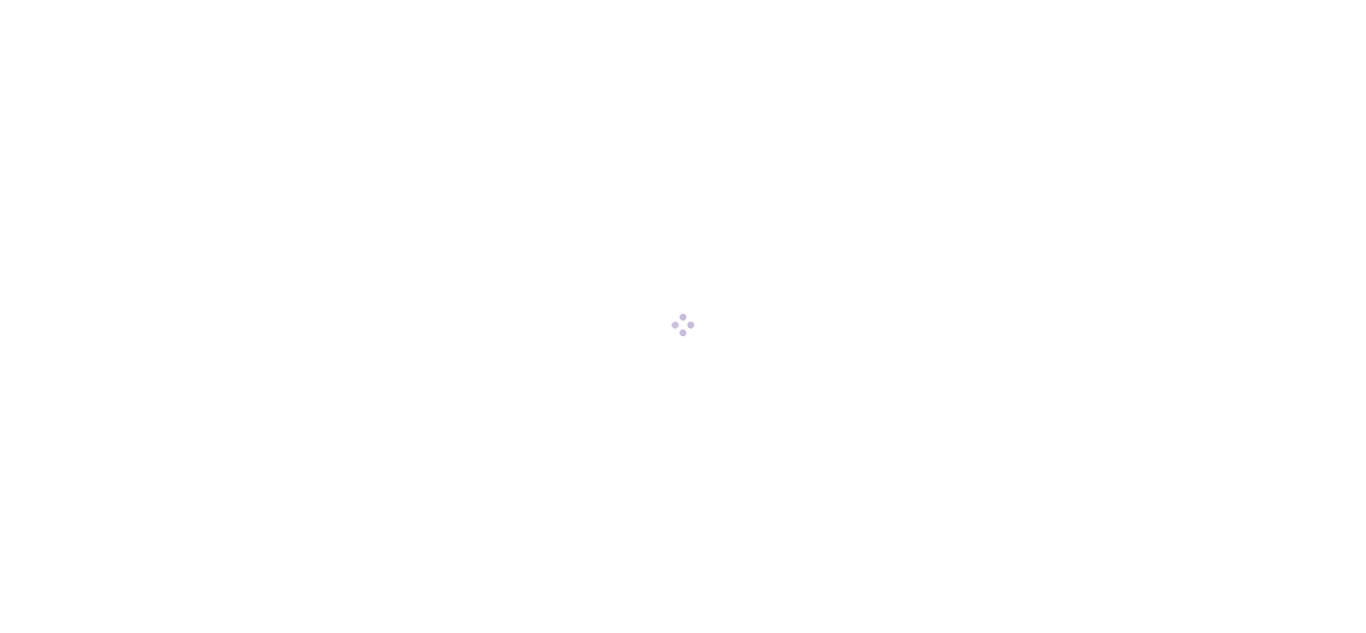 scroll, scrollTop: 0, scrollLeft: 0, axis: both 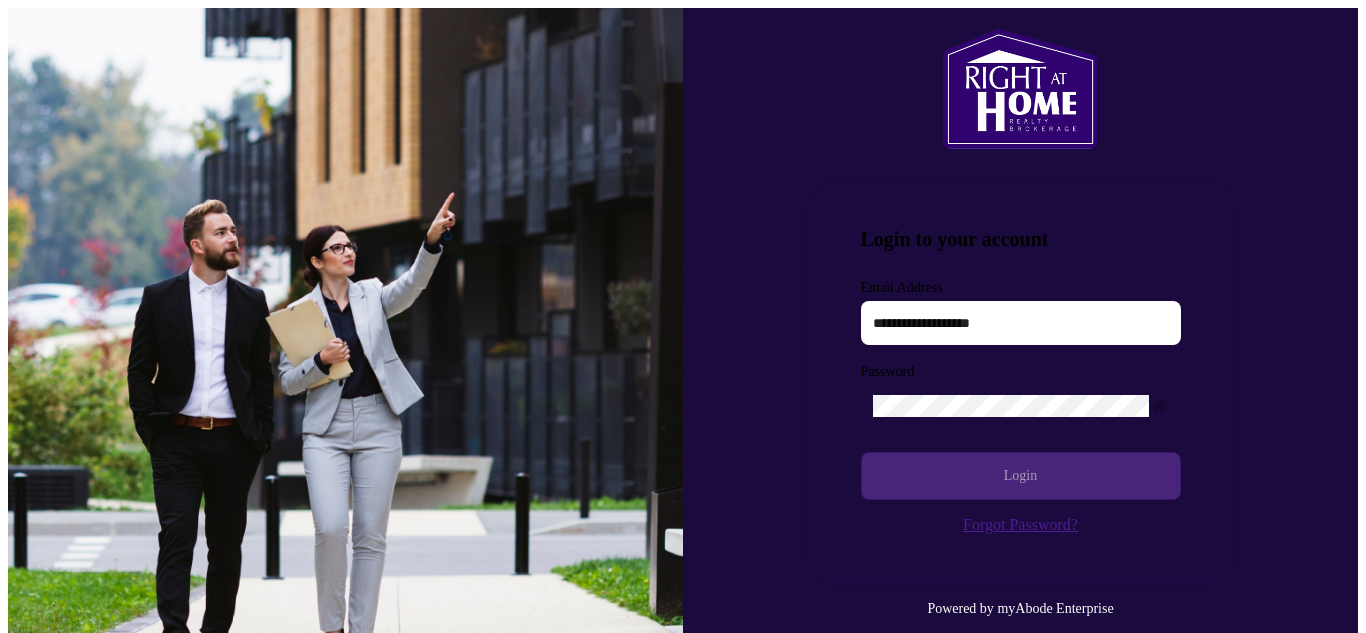 type on "**********" 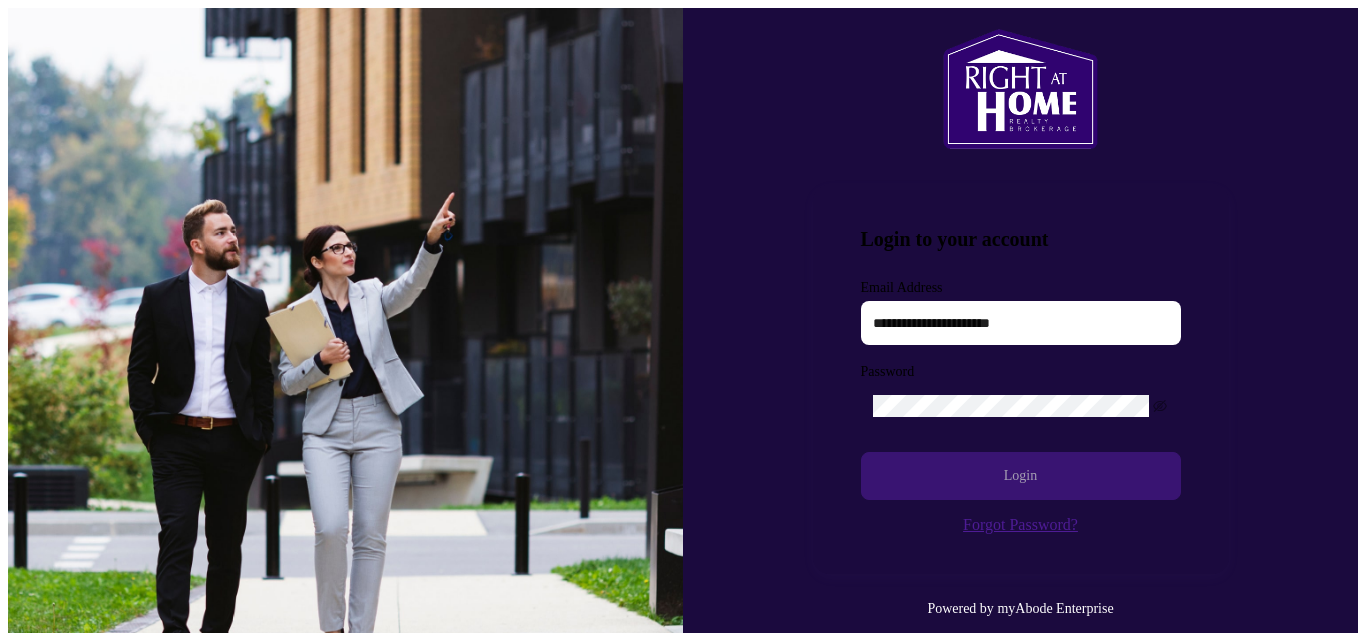 click on "Login" at bounding box center [1020, 476] 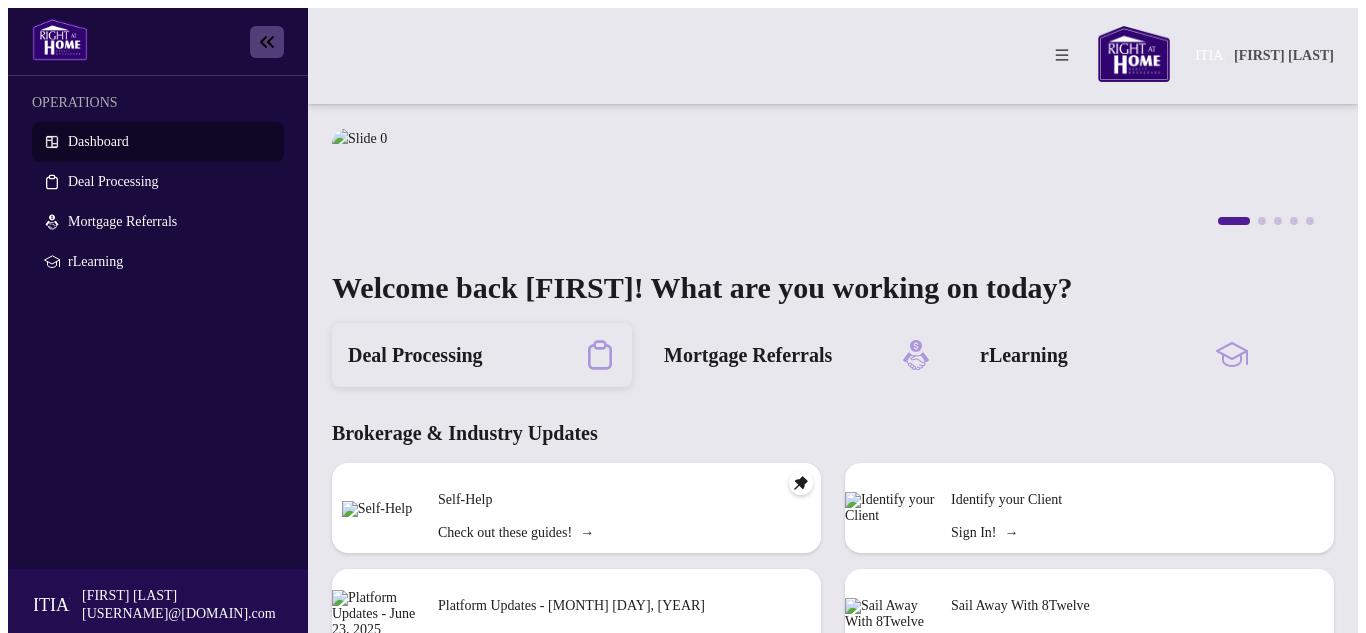 click on "Deal Processing" at bounding box center [482, 355] 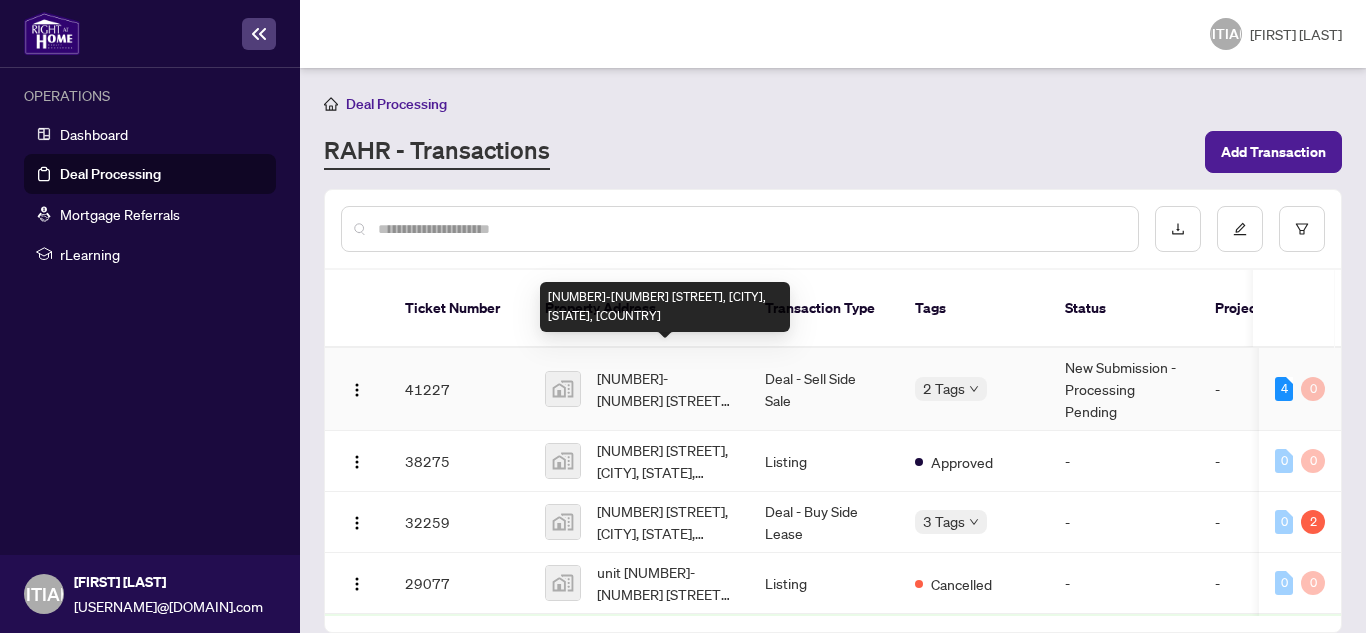 click on "[NUMBER] [STREET], [CITY], [STATE], [COUNTRY]" at bounding box center [665, 389] 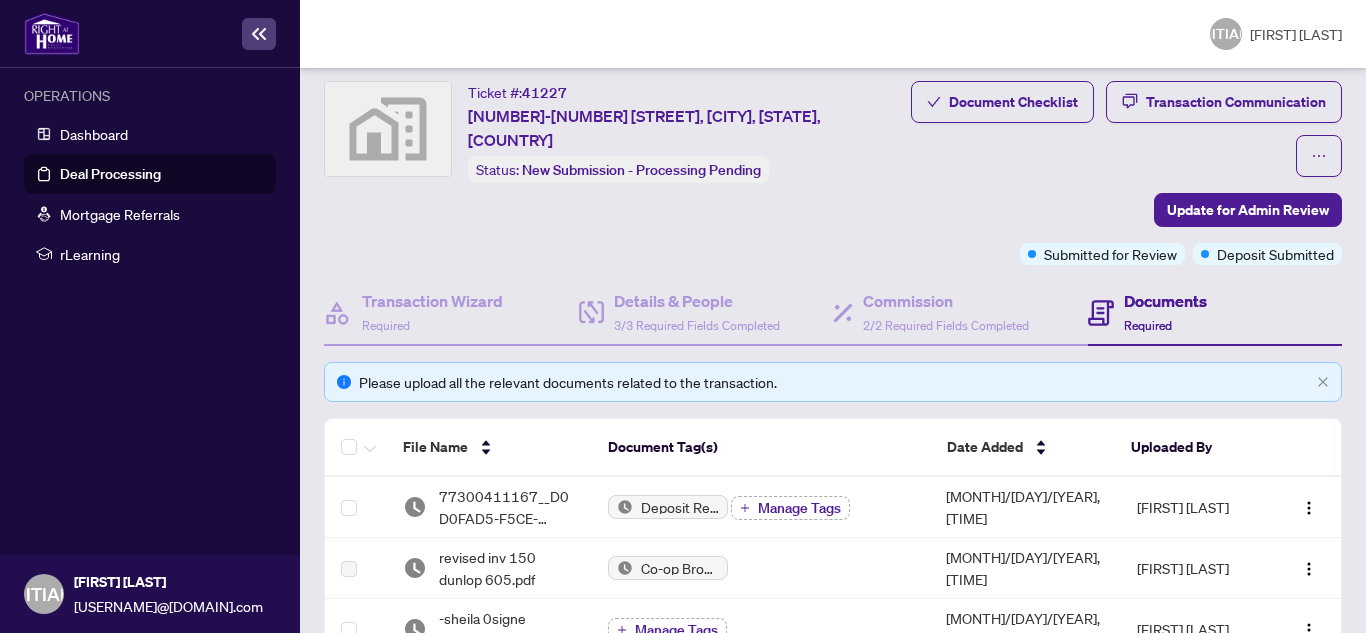 scroll, scrollTop: 48, scrollLeft: 0, axis: vertical 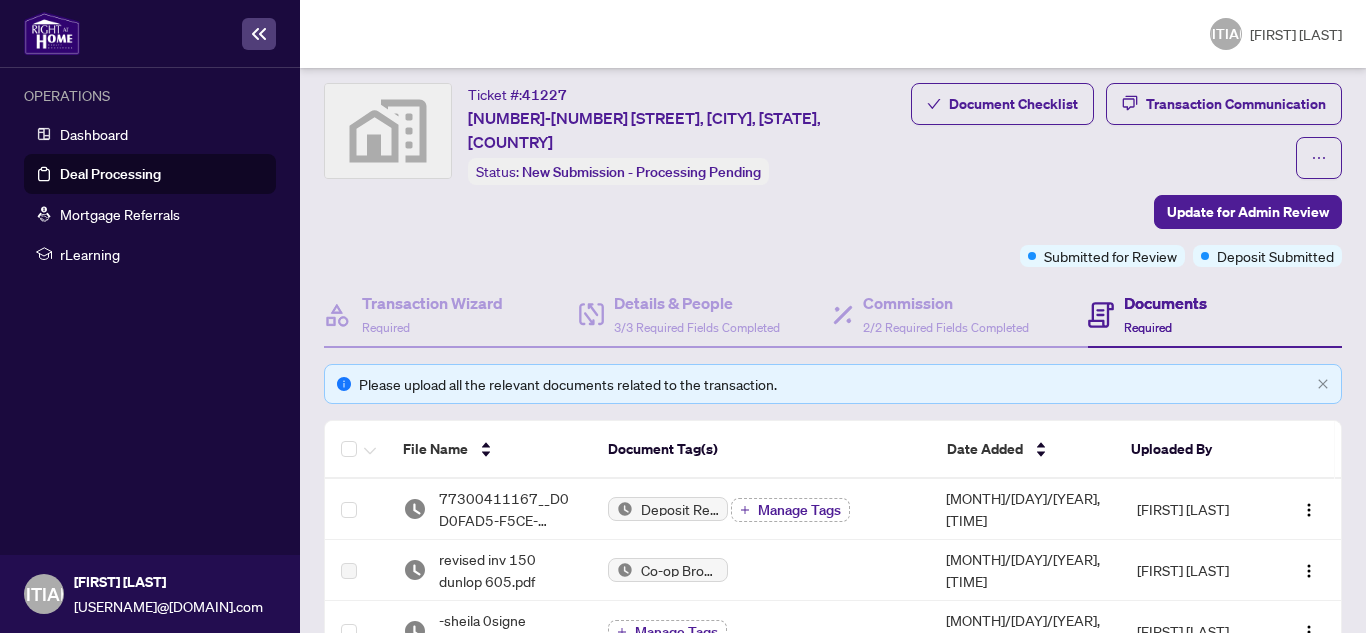 click at bounding box center (1101, 315) 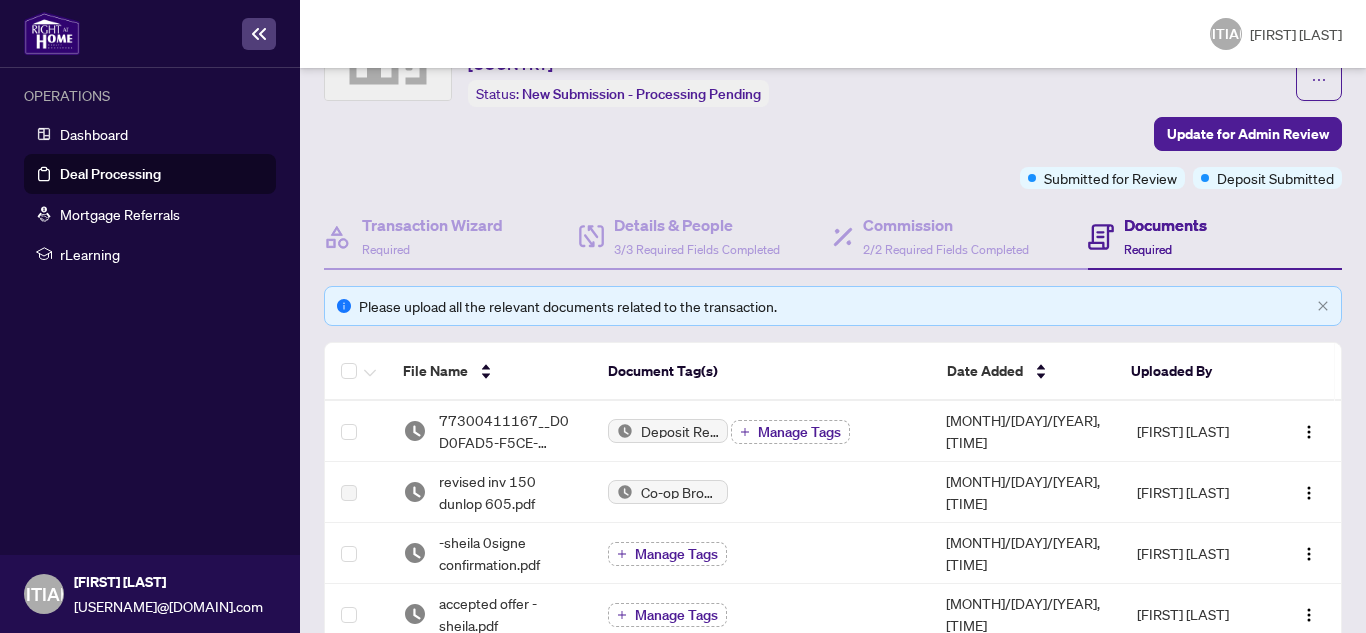 scroll, scrollTop: 0, scrollLeft: 0, axis: both 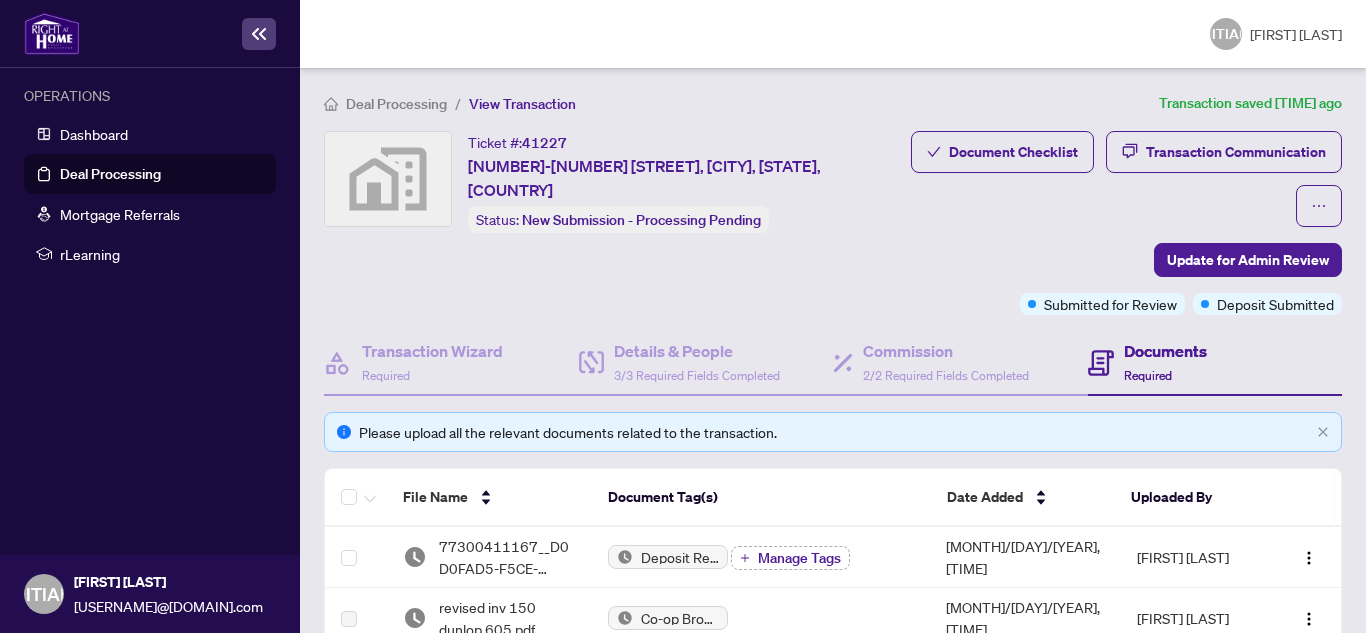 click on "Please upload all the relevant documents related to the transaction." at bounding box center (834, 432) 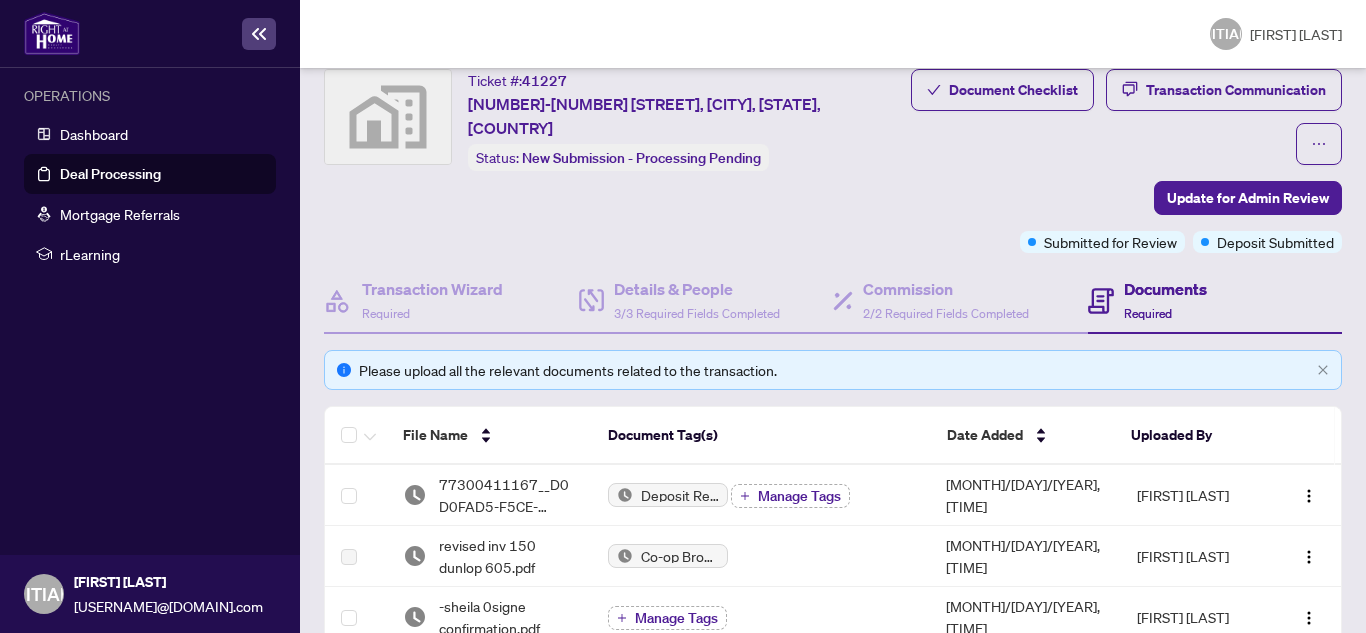 scroll, scrollTop: 0, scrollLeft: 0, axis: both 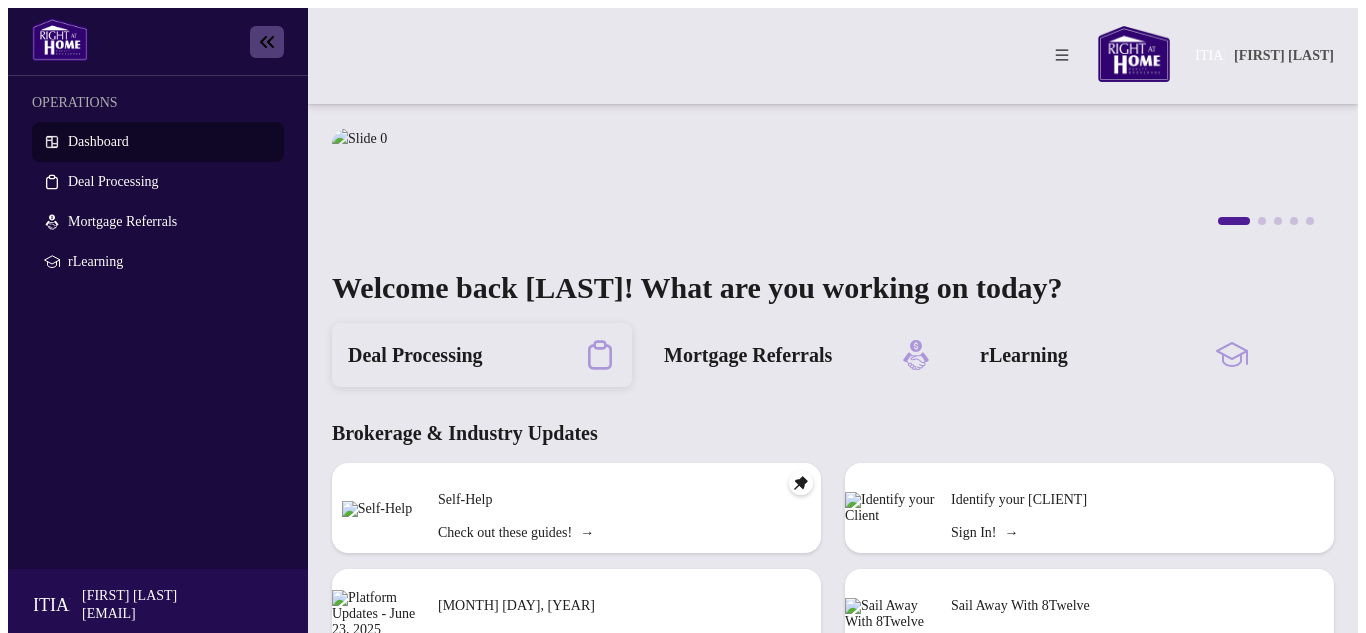 click on "Deal Processing" at bounding box center [415, 355] 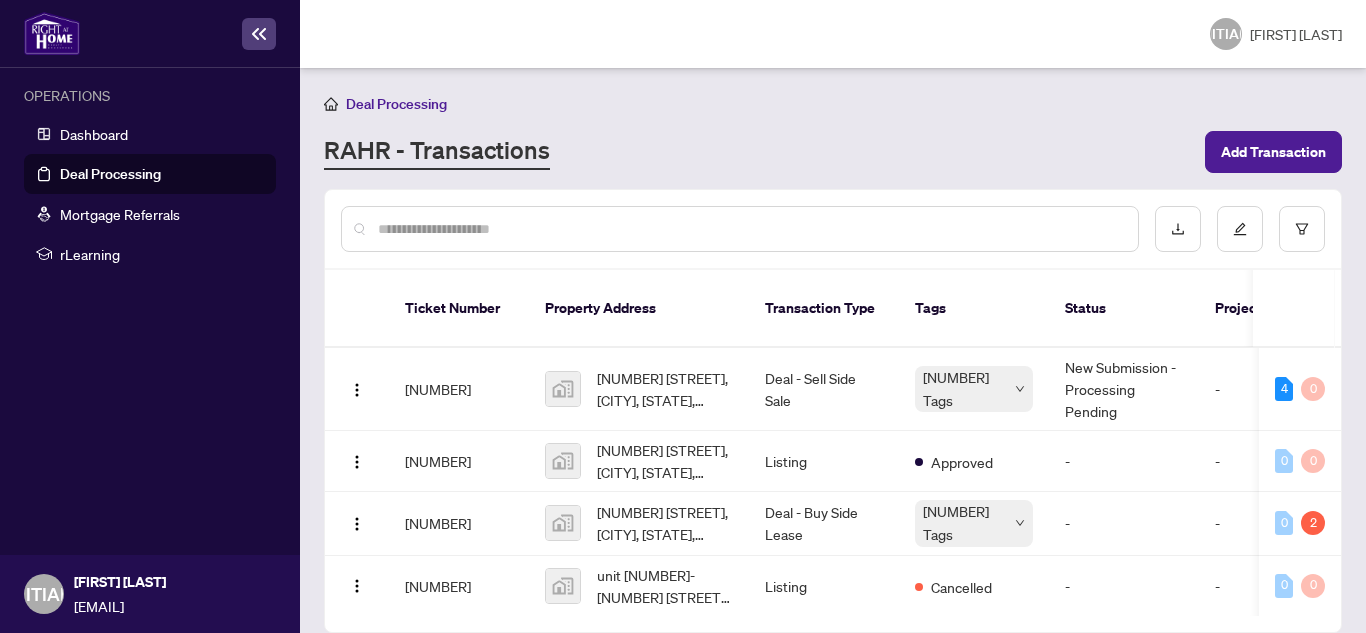 scroll, scrollTop: 1, scrollLeft: 0, axis: vertical 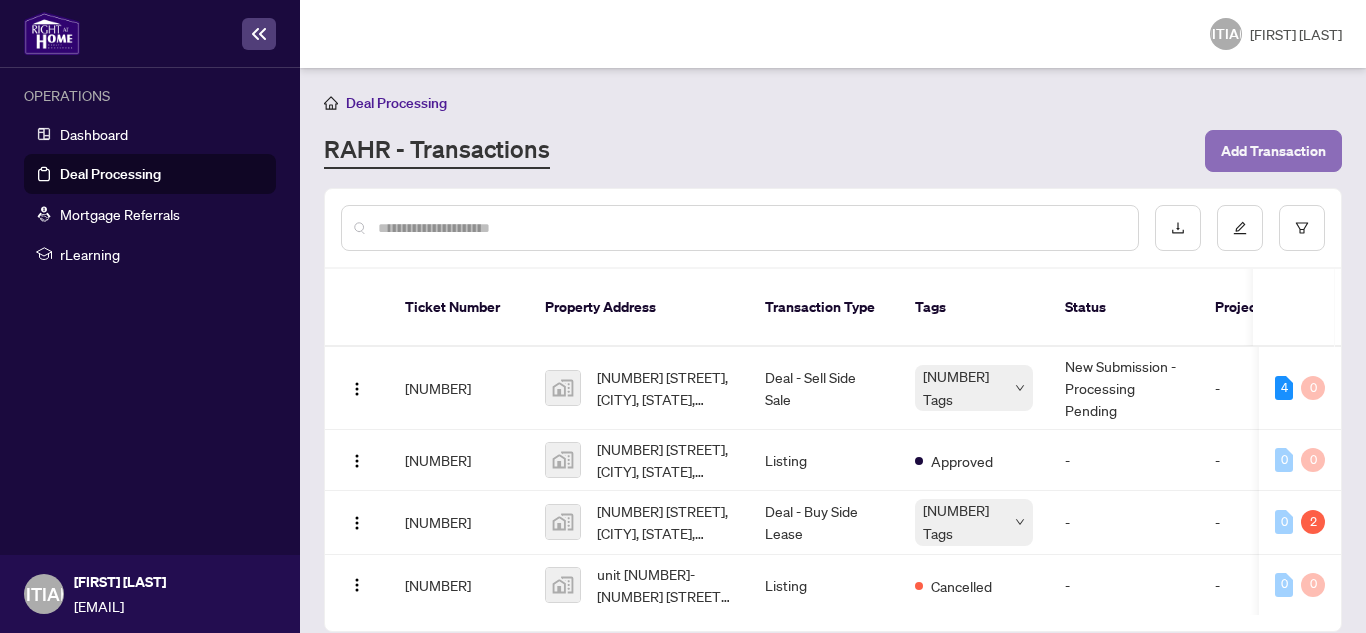 click on "Add Transaction" at bounding box center [1273, 151] 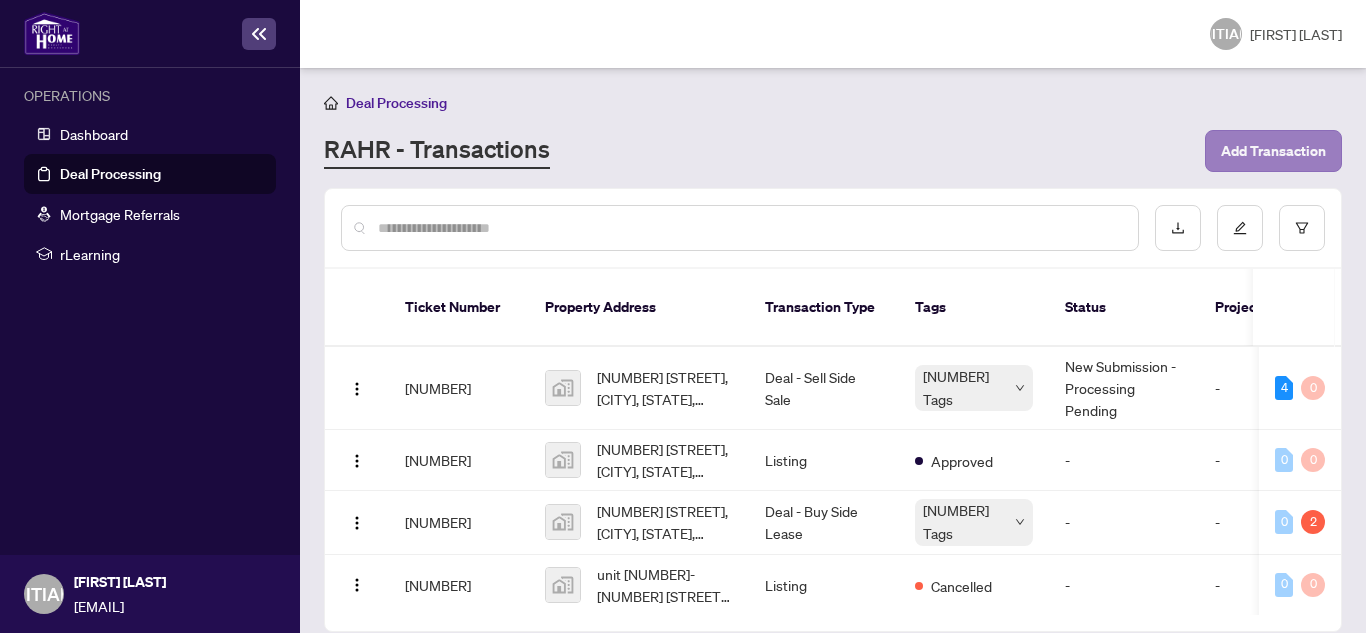 scroll, scrollTop: 0, scrollLeft: 0, axis: both 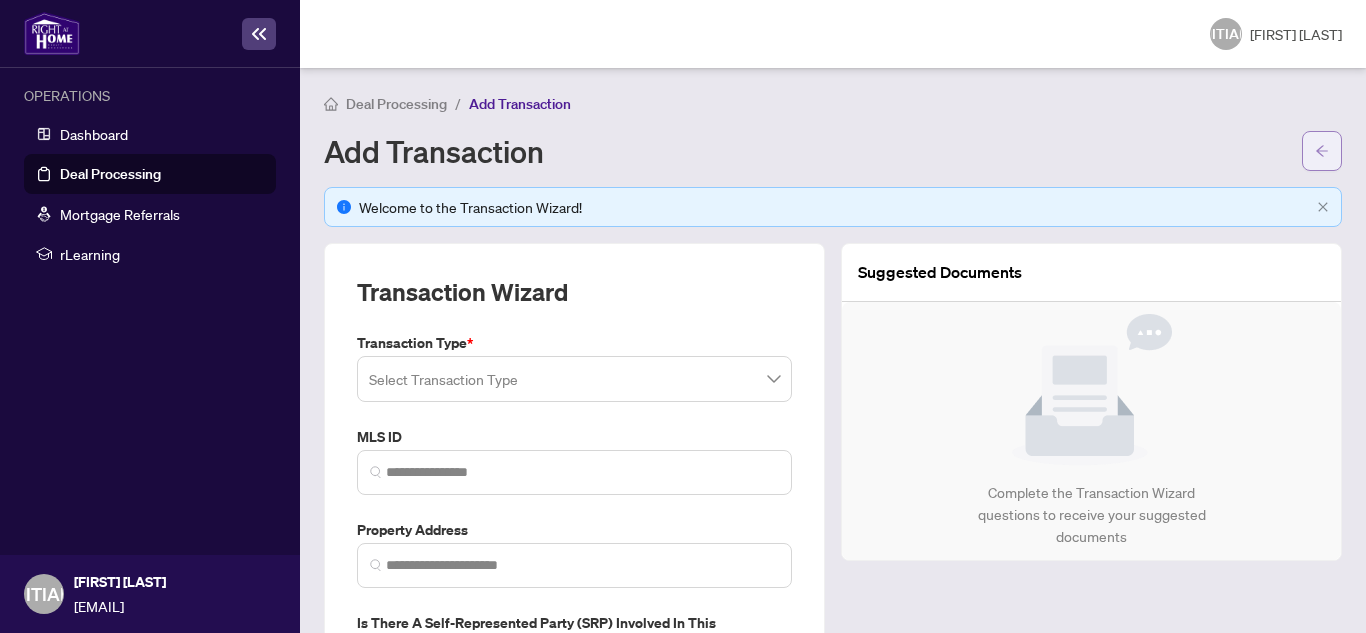 click at bounding box center [1322, 151] 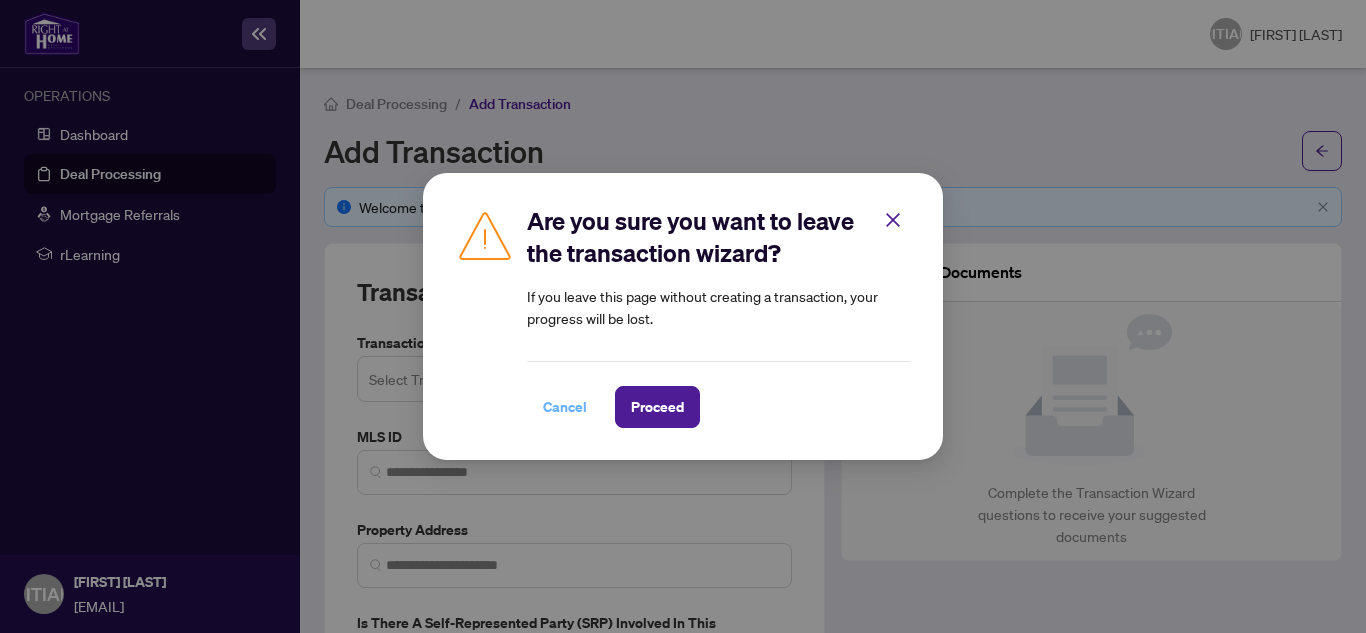 click on "Cancel" at bounding box center (565, 407) 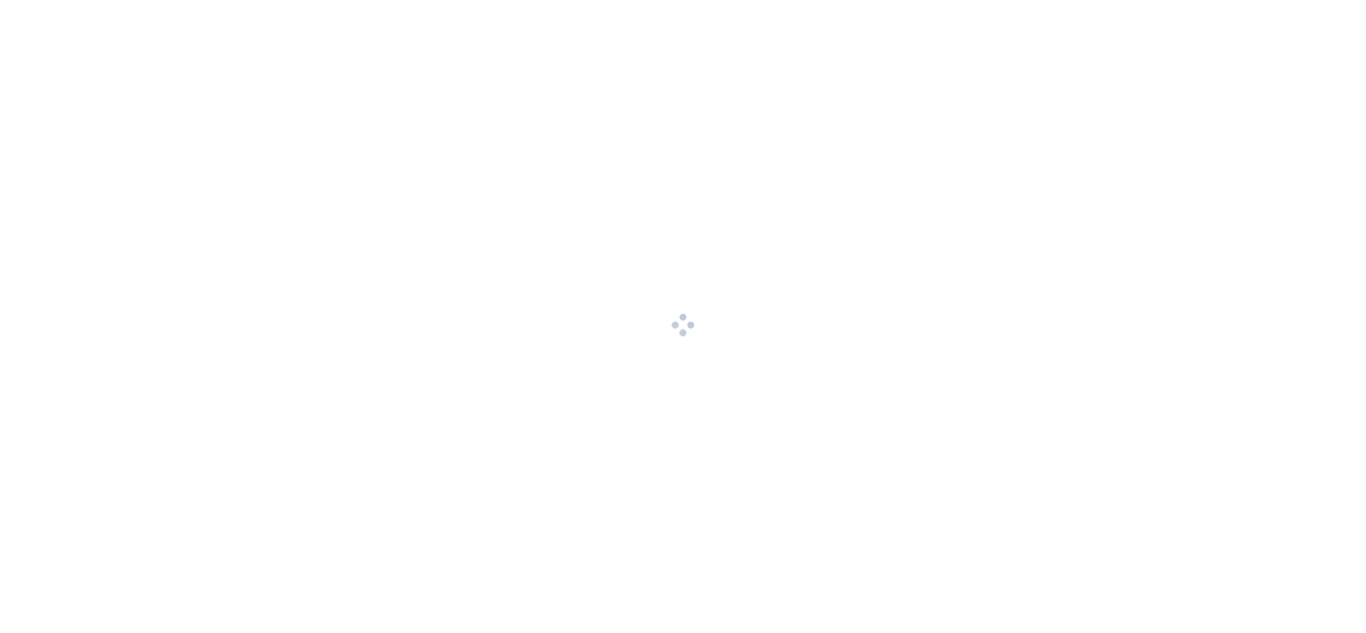 scroll, scrollTop: 0, scrollLeft: 0, axis: both 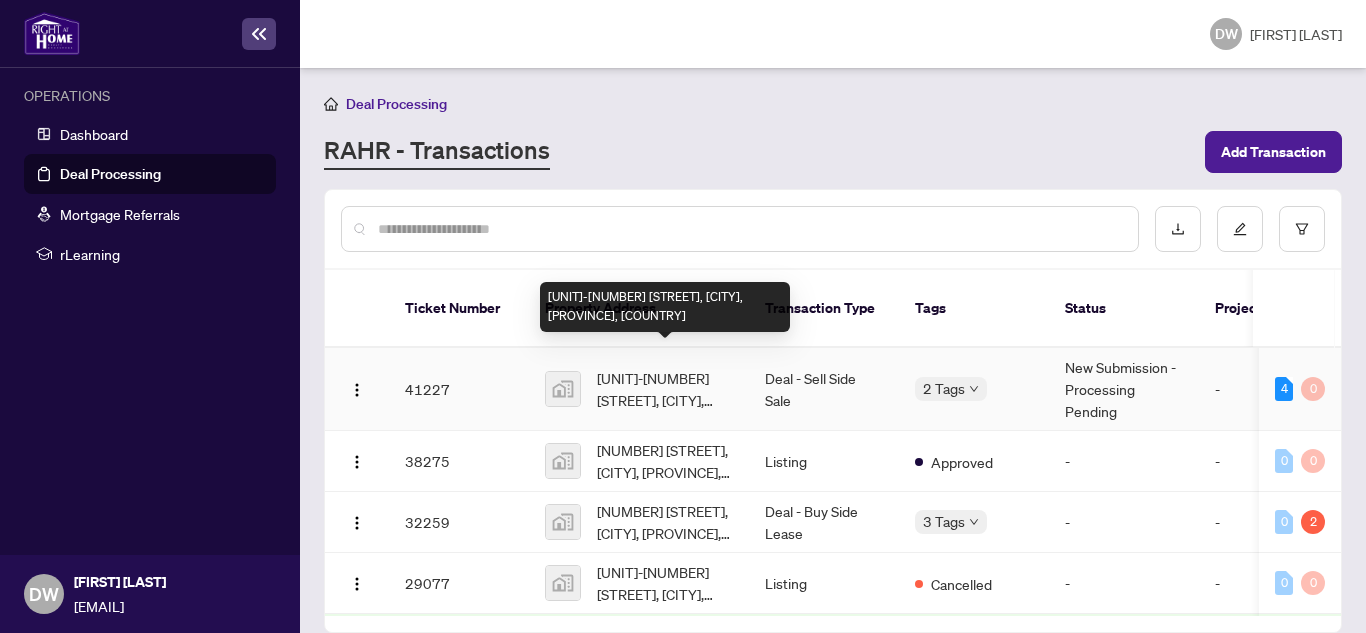 click on "[UNIT]-[NUMBER] [STREET], [CITY], [PROVINCE], [COUNTRY]" at bounding box center [665, 389] 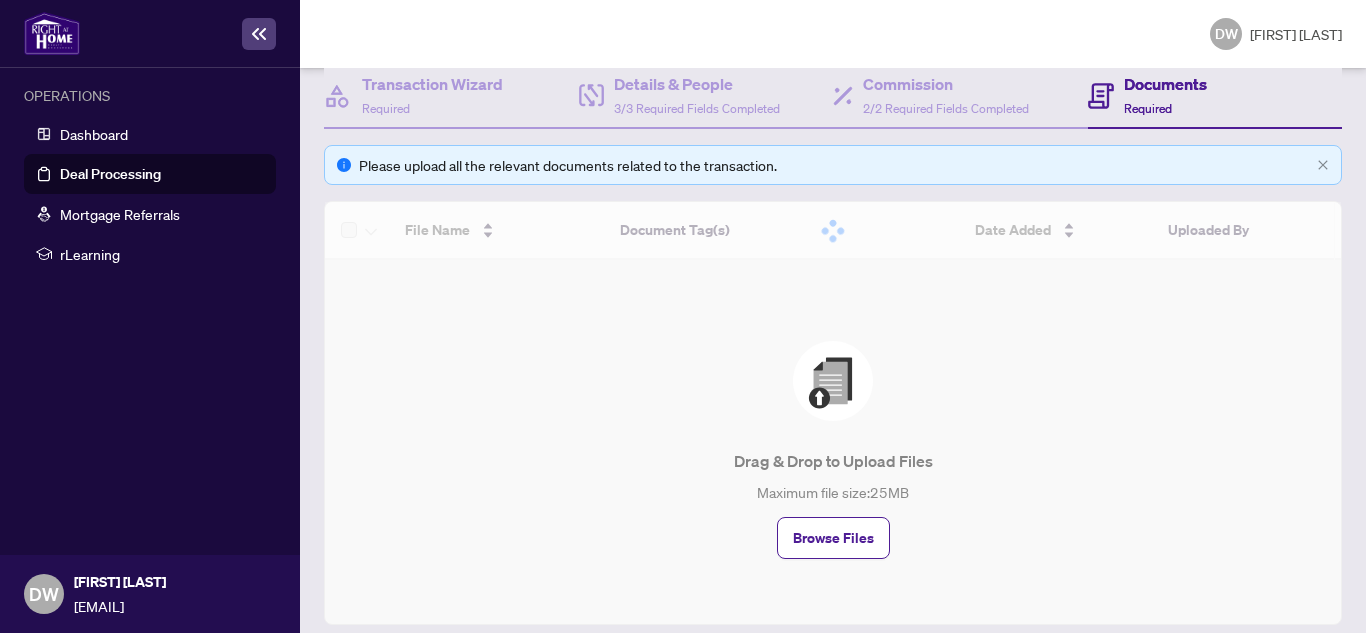 scroll, scrollTop: 286, scrollLeft: 0, axis: vertical 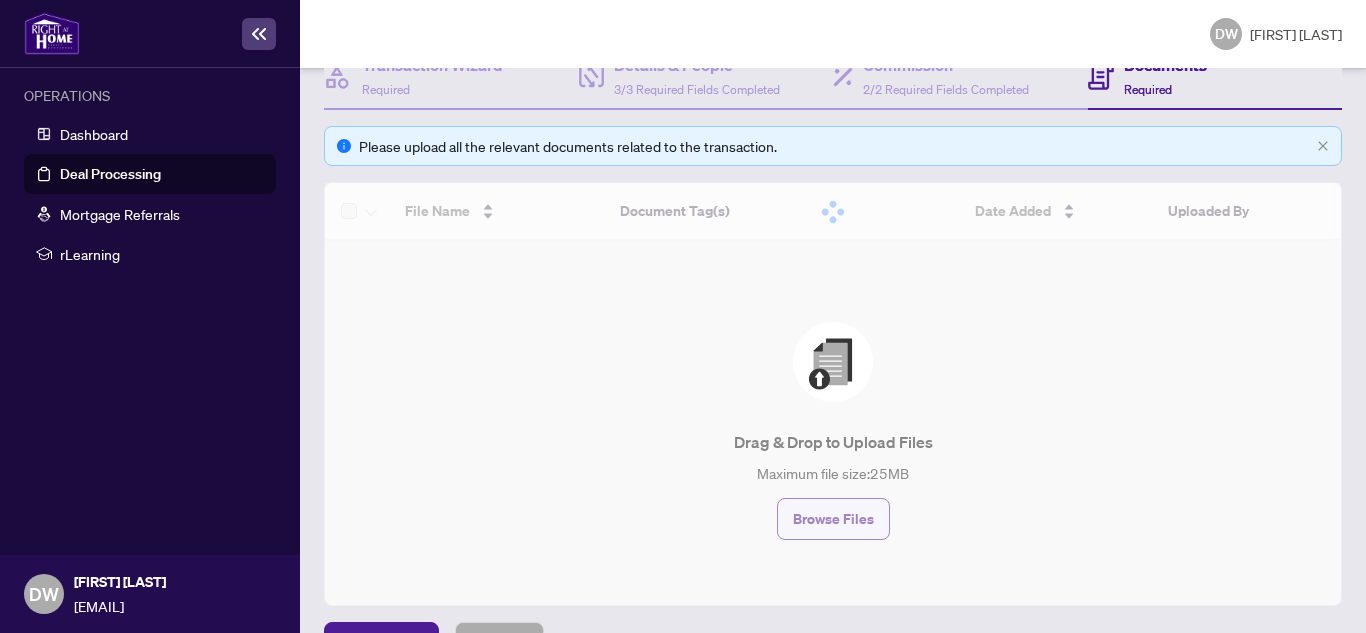 click on "Browse Files" at bounding box center [833, 519] 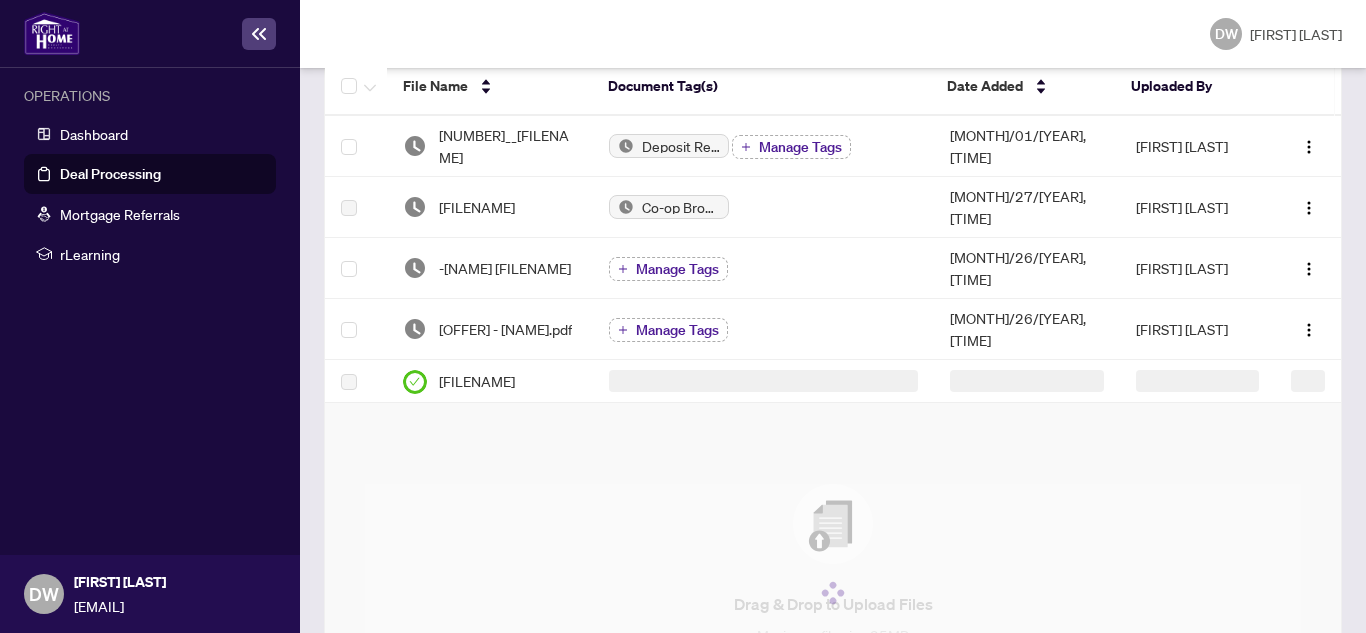 scroll, scrollTop: 415, scrollLeft: 0, axis: vertical 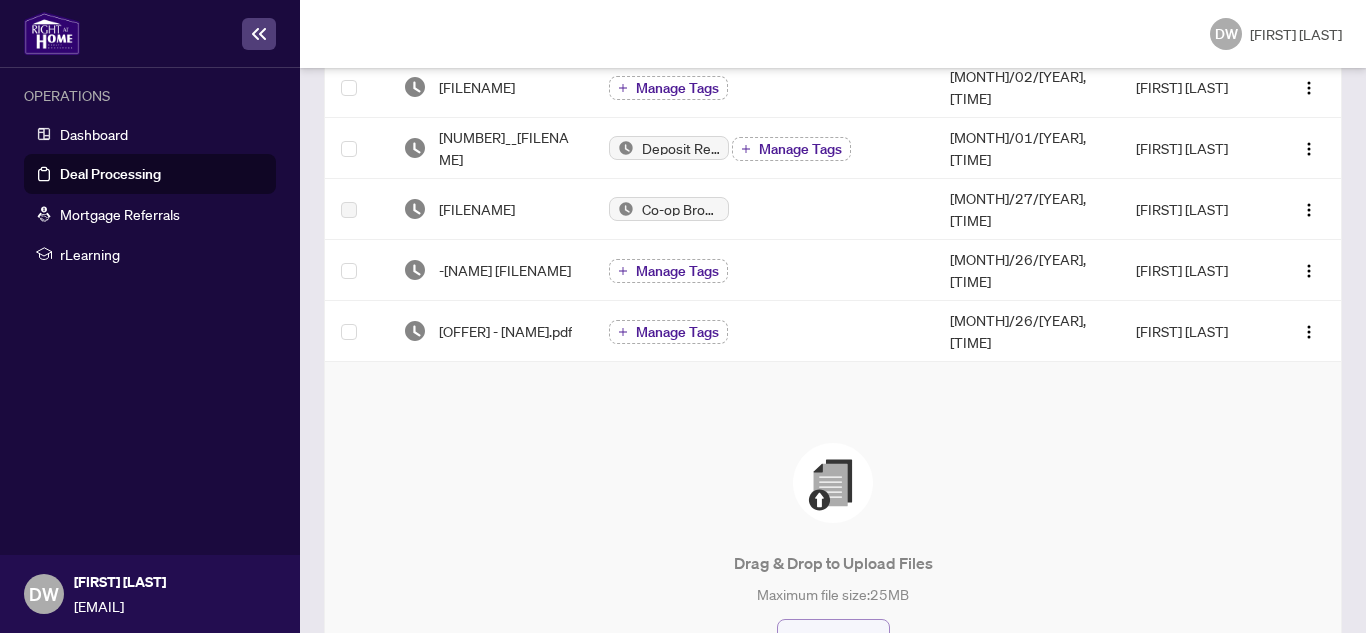 click on "Browse Files" at bounding box center [833, 640] 